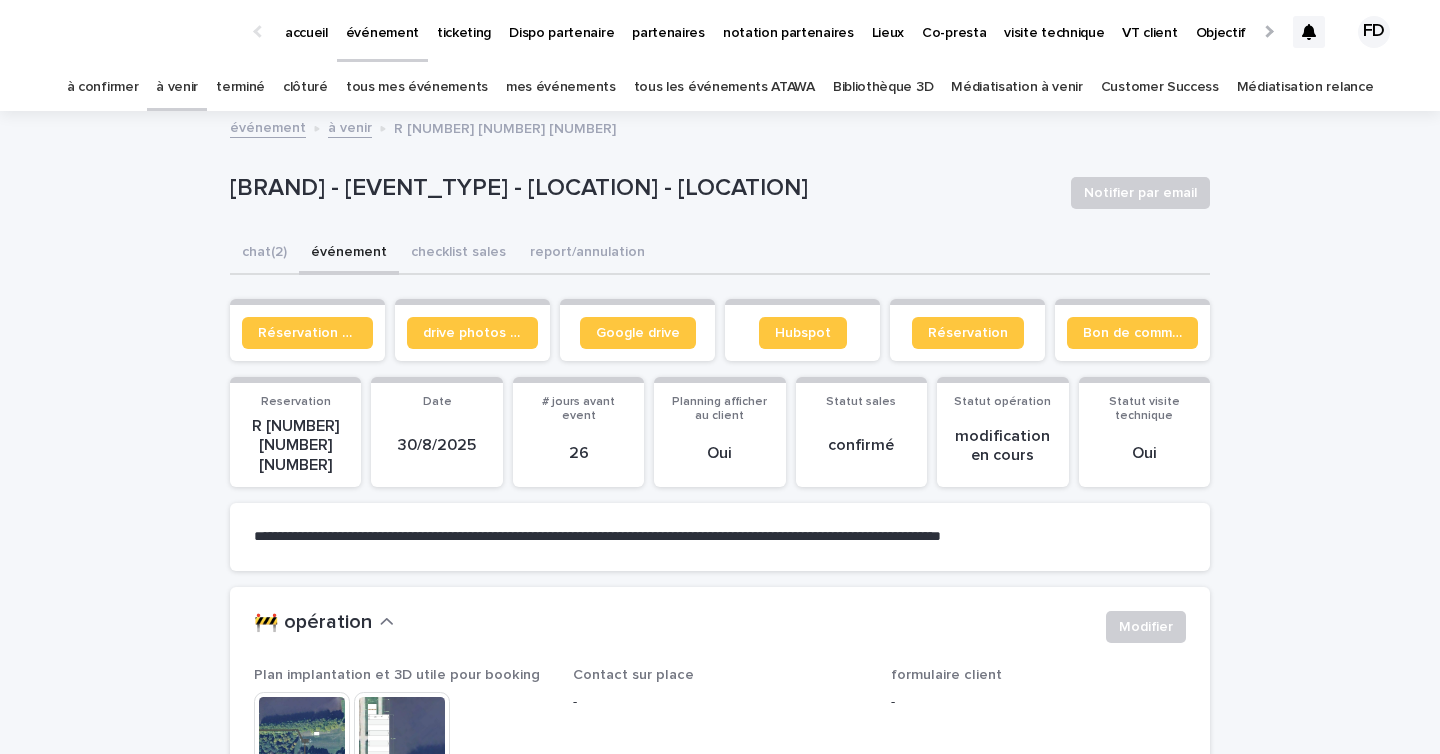 scroll, scrollTop: 0, scrollLeft: 0, axis: both 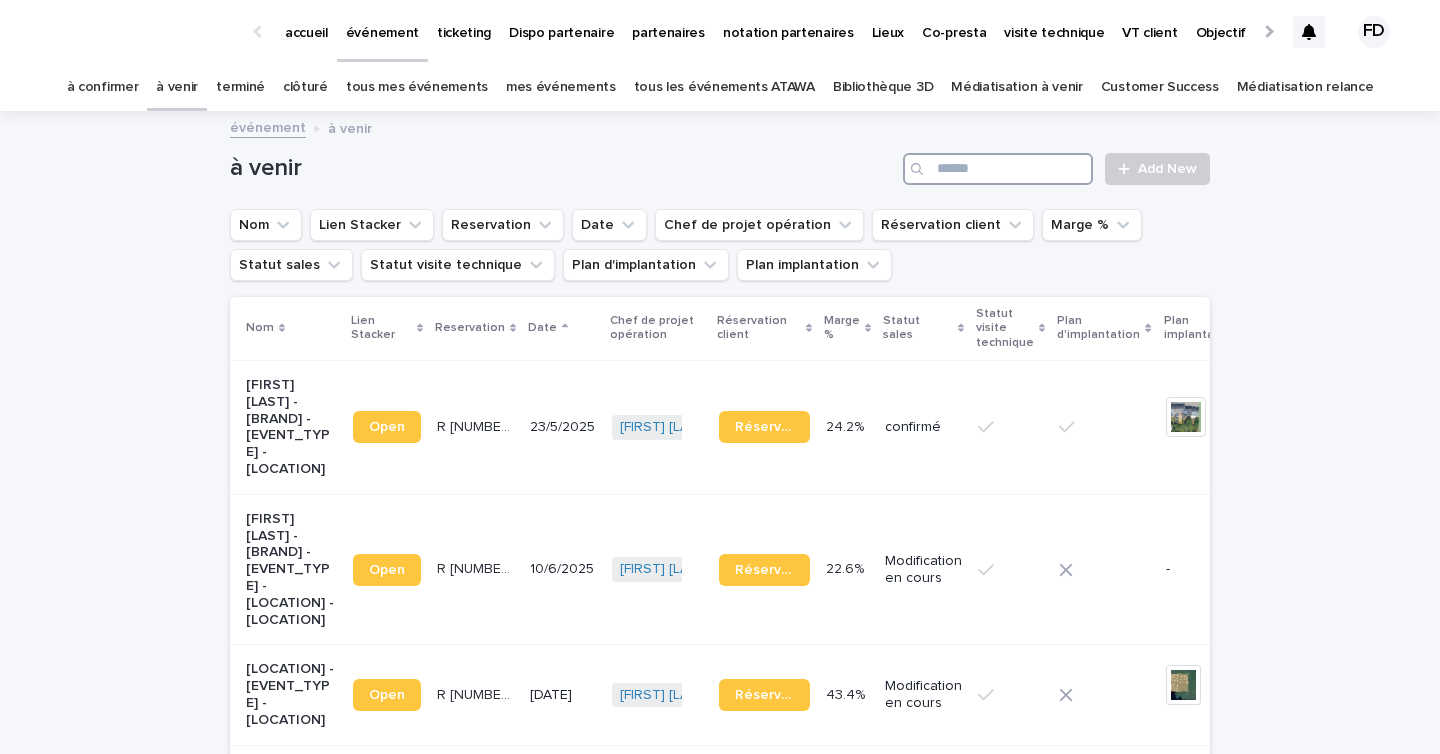 click at bounding box center (998, 169) 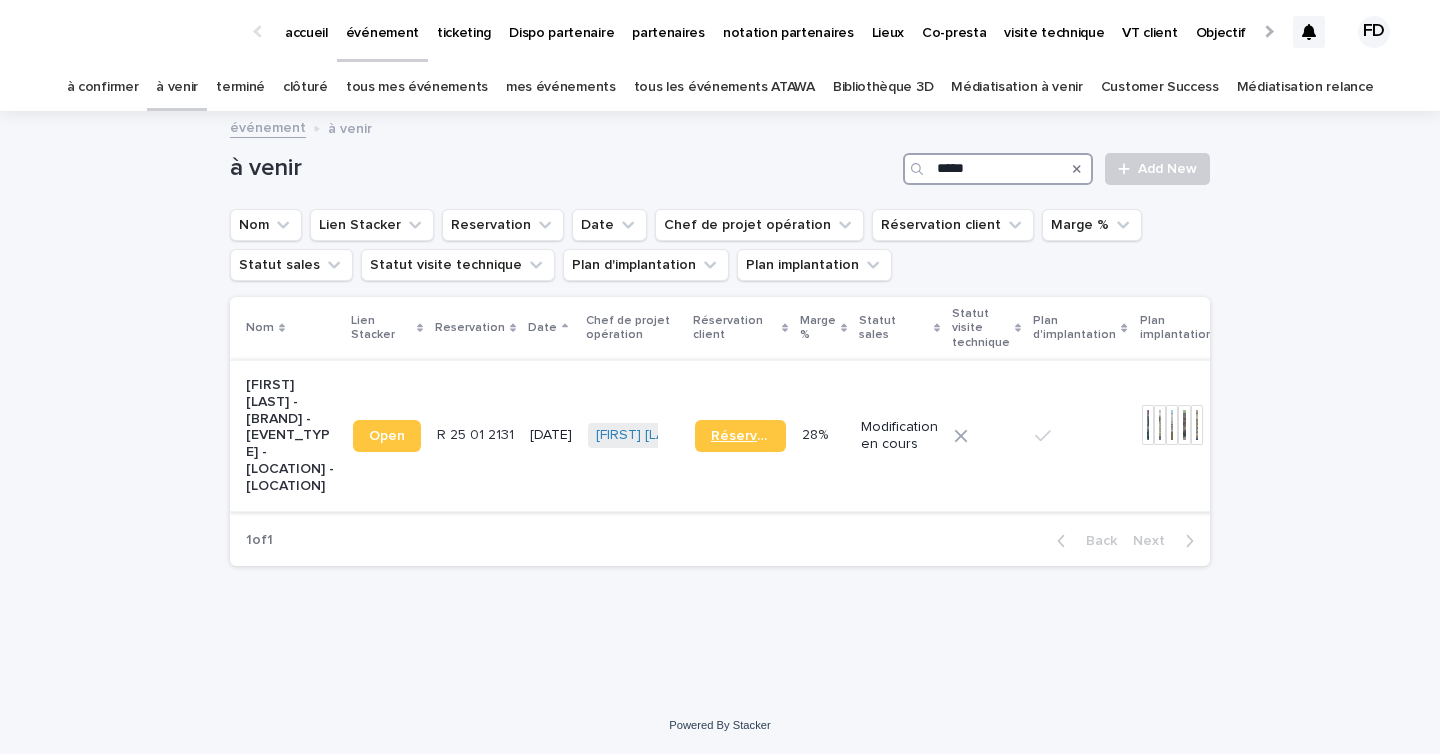 type on "*****" 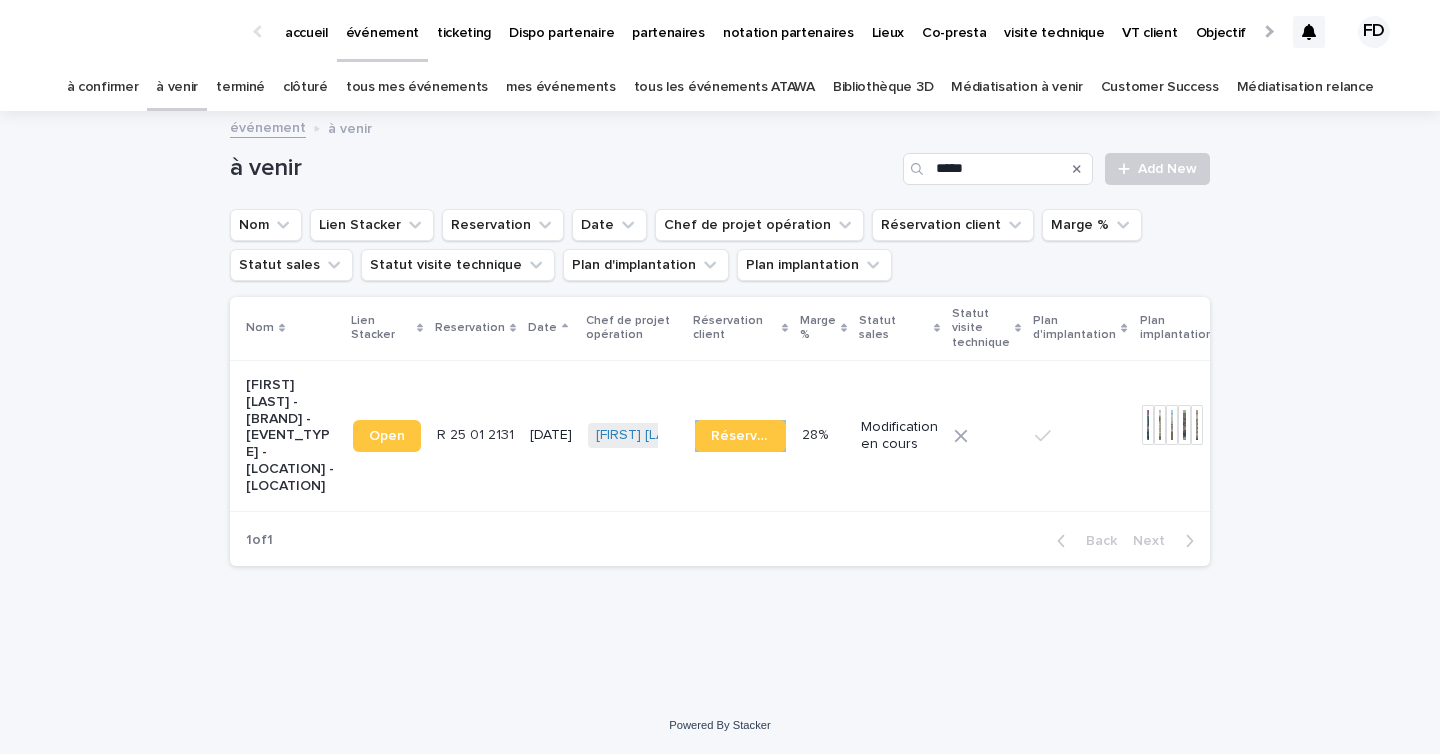 click on "R 25 01 2131" at bounding box center (477, 433) 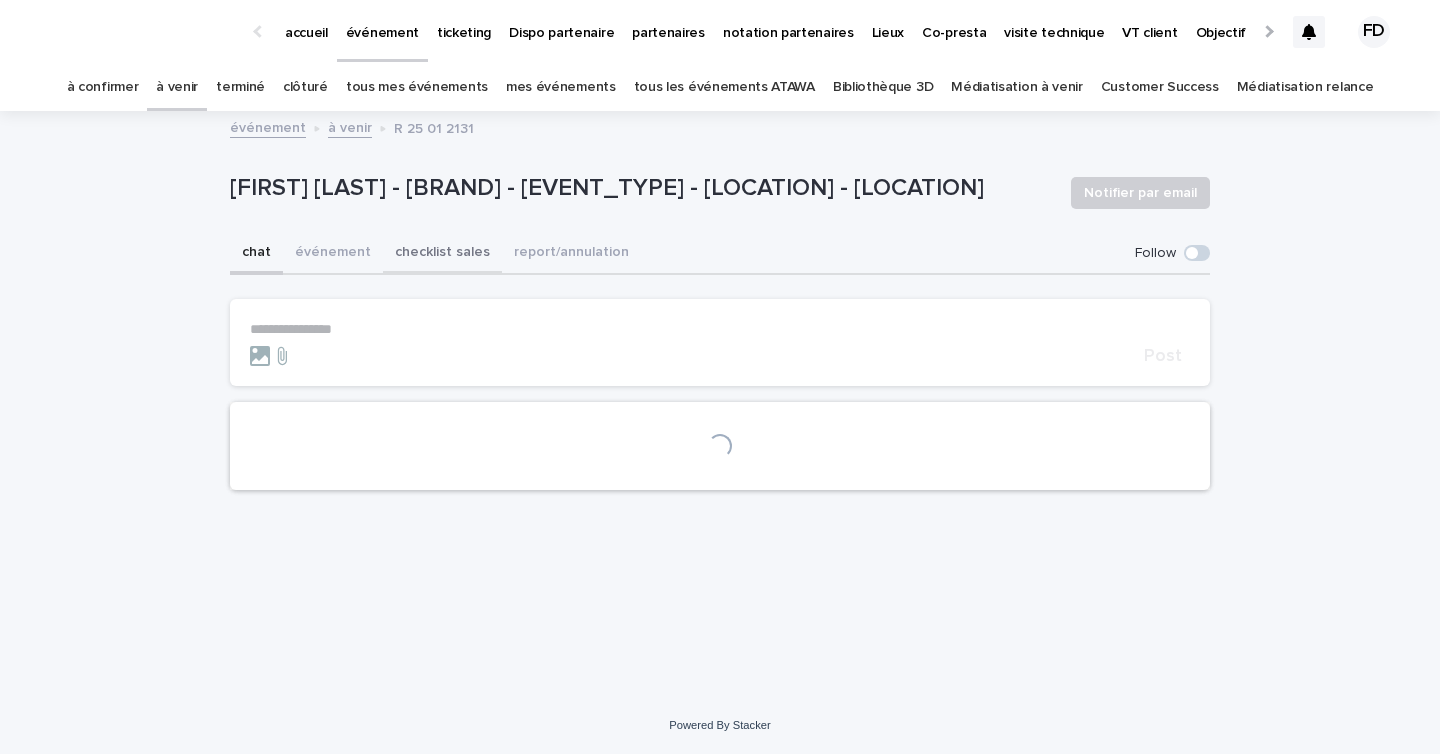click on "événement" at bounding box center (333, 254) 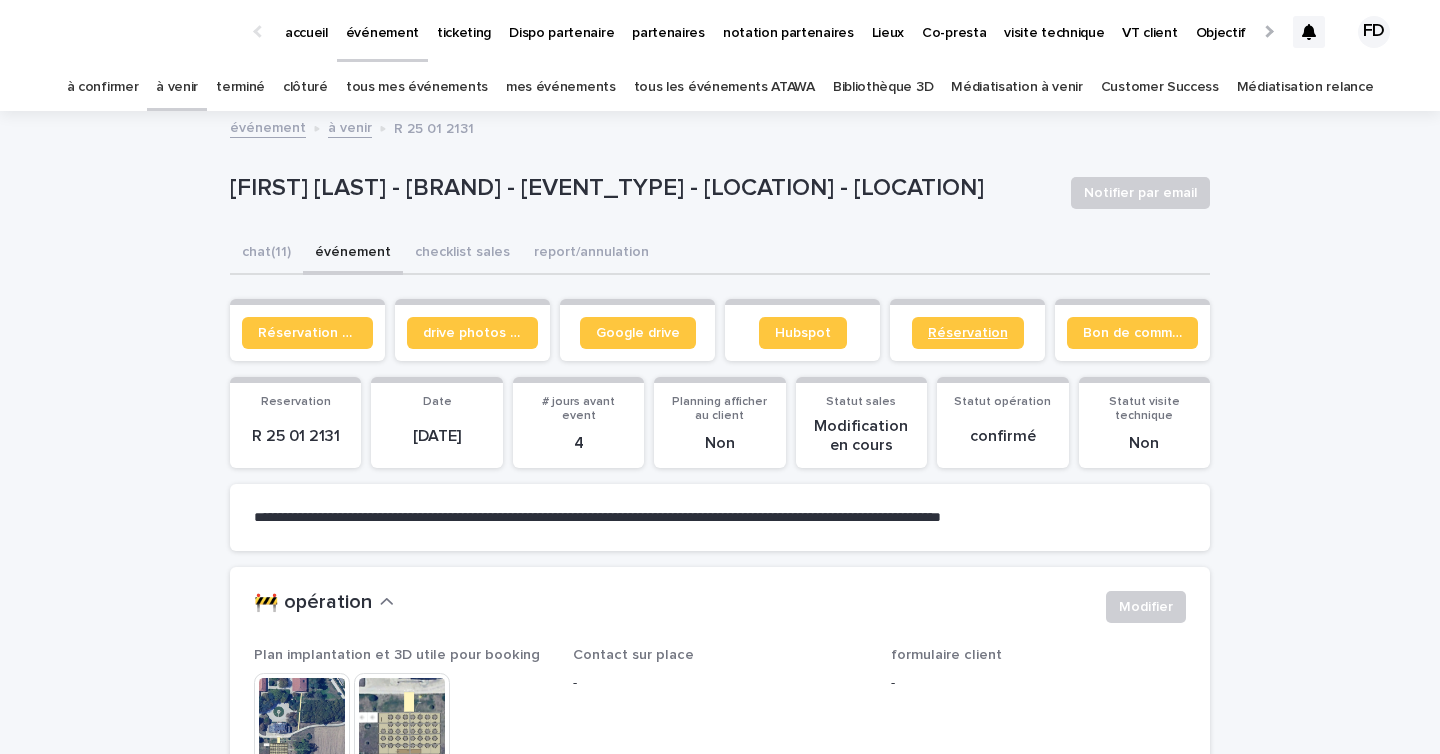 click on "Réservation" at bounding box center (968, 333) 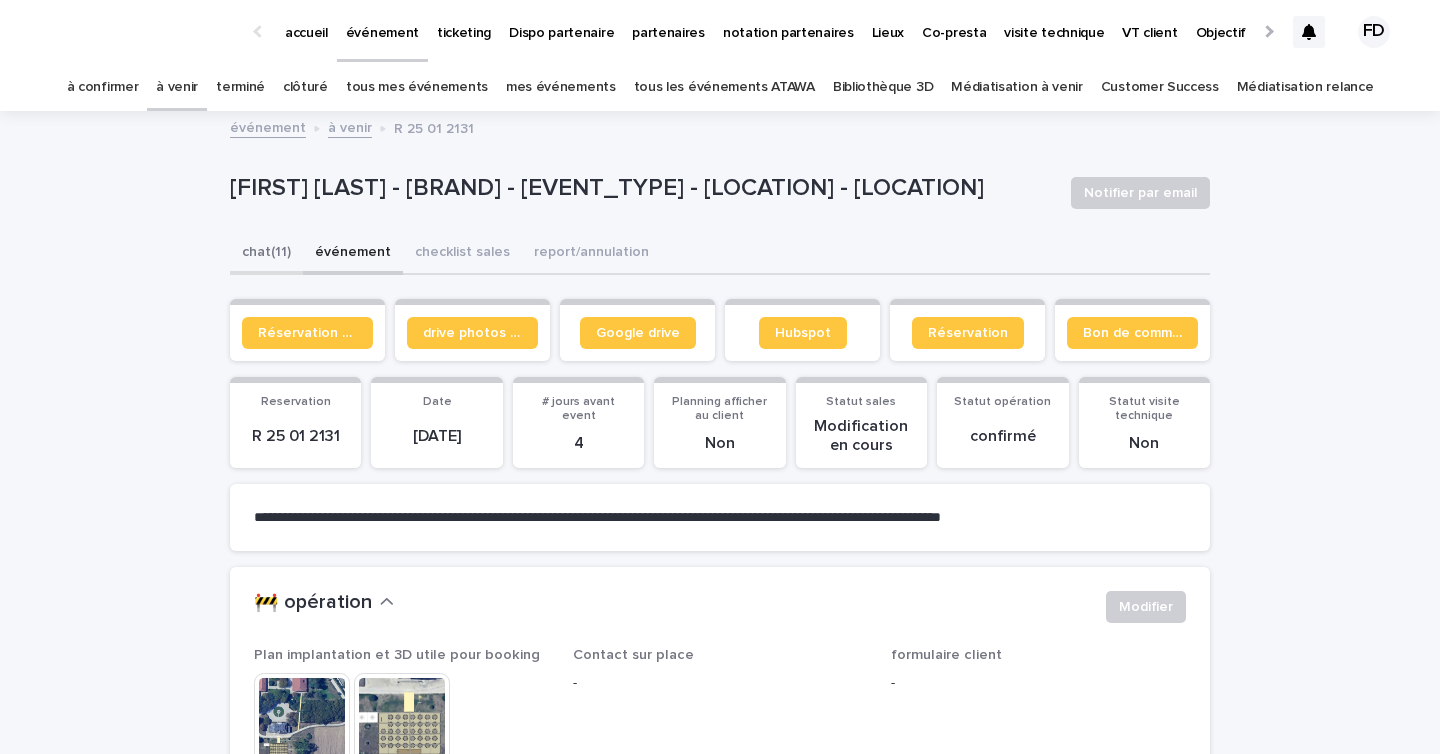 click on "chat  (11)" at bounding box center (266, 254) 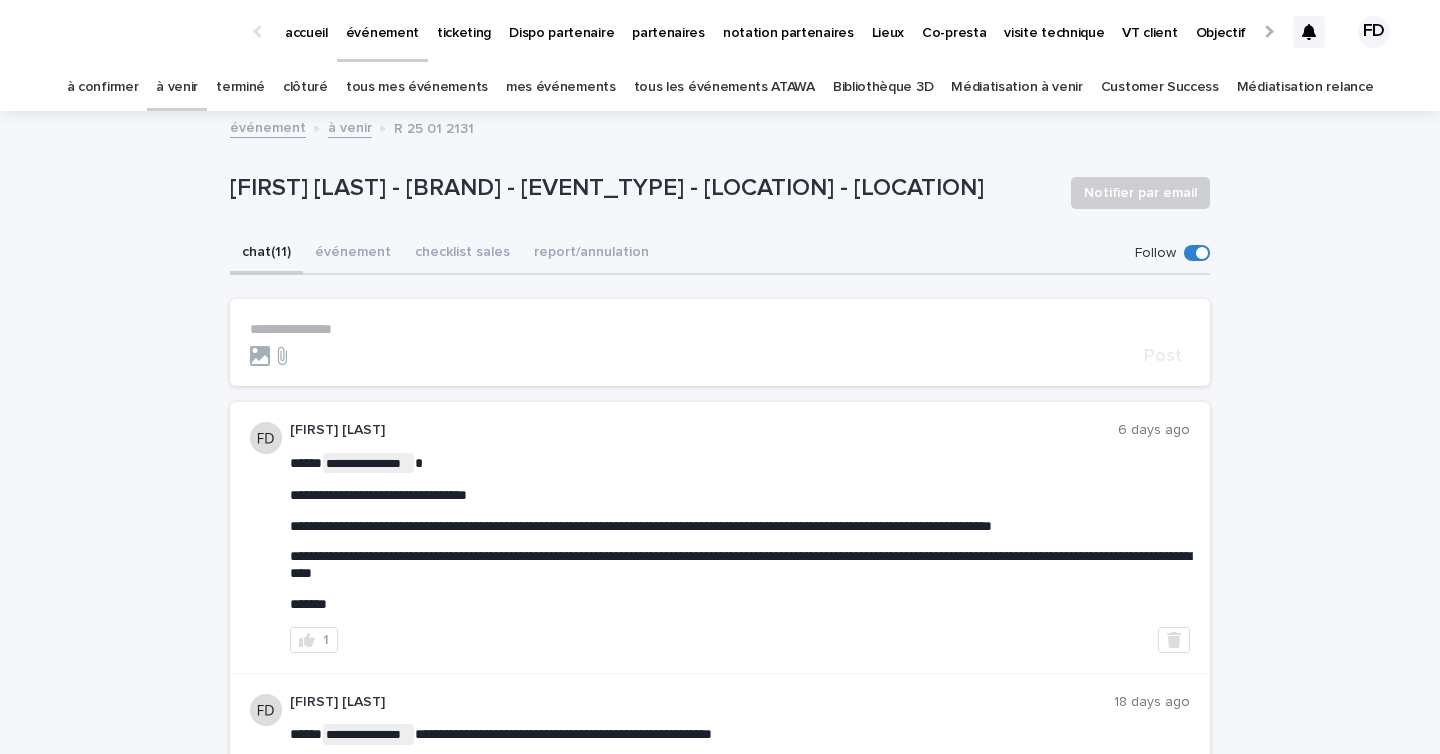 click on "**********" at bounding box center [720, 329] 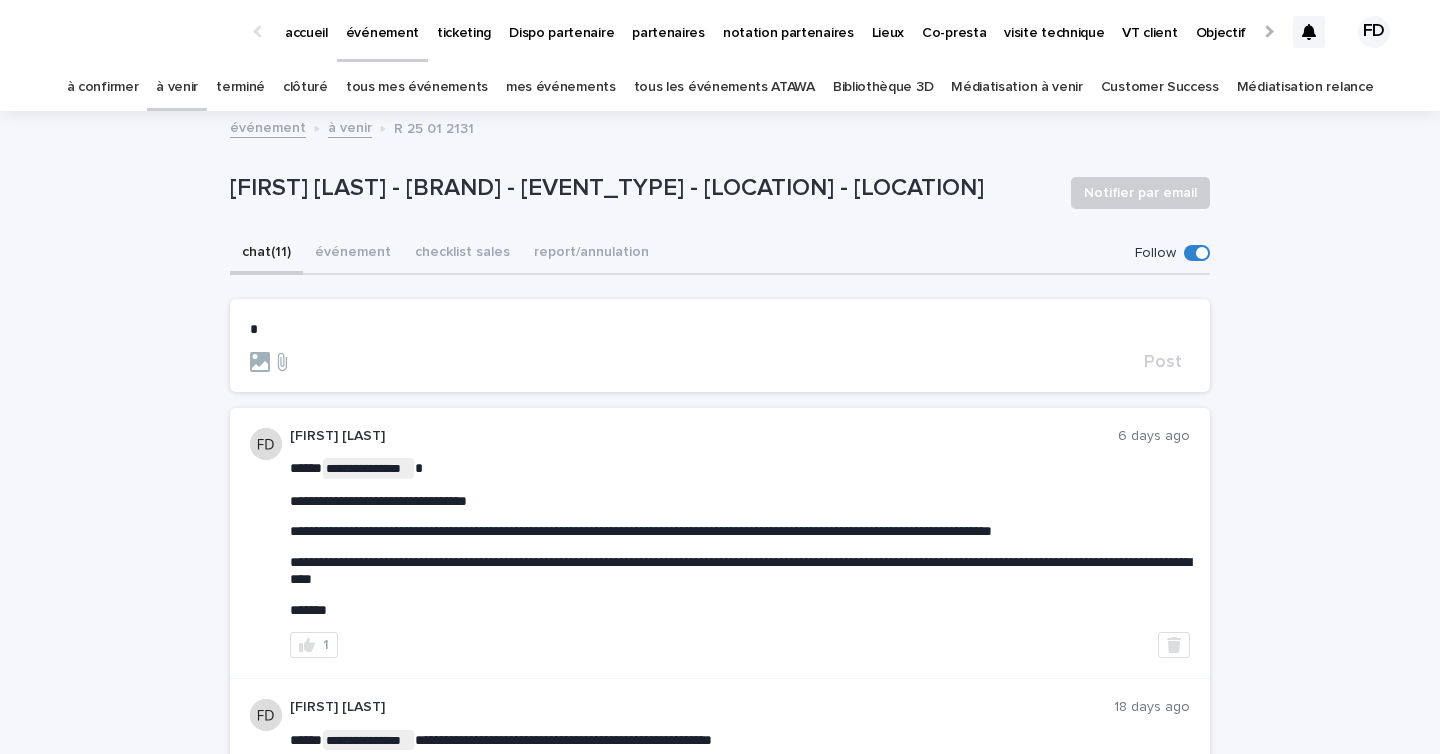 type 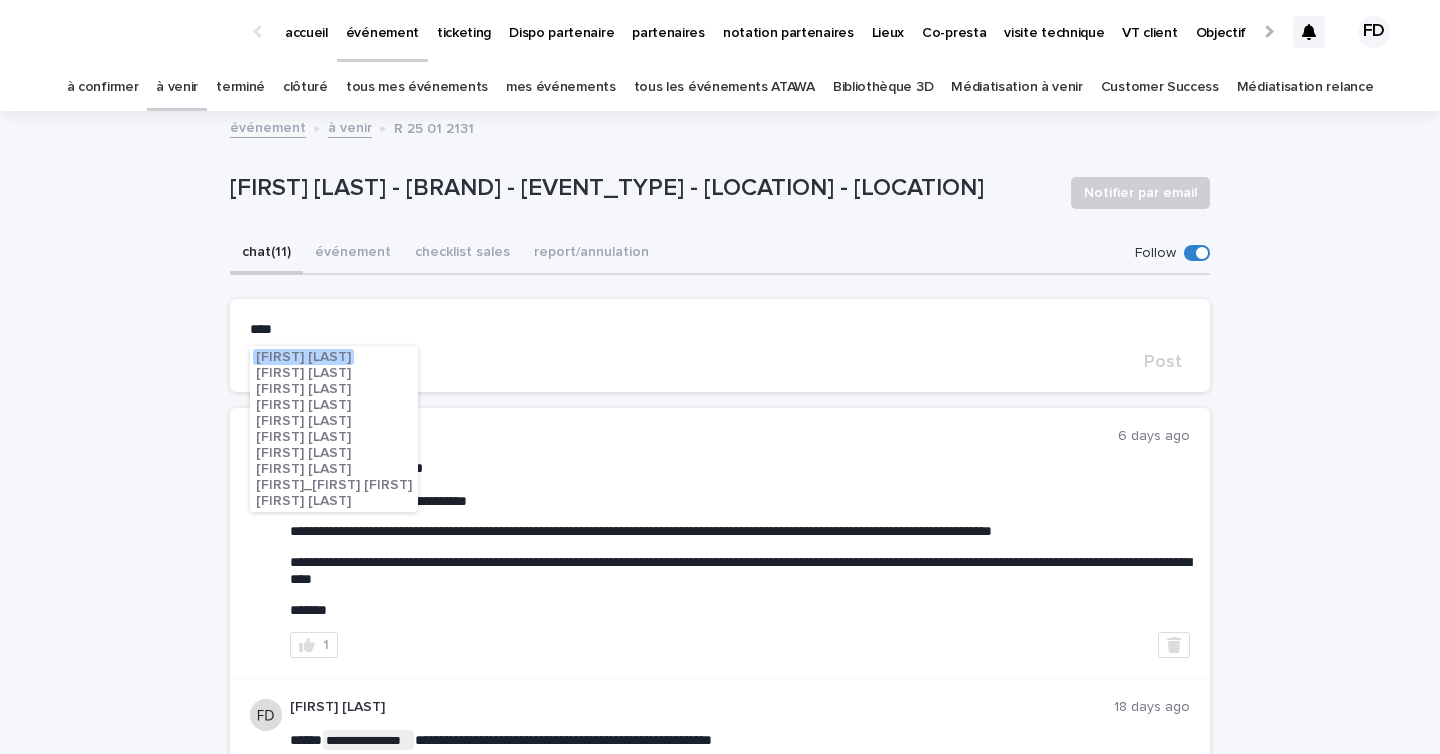 click on "[FIRST] [LAST]" at bounding box center (303, 469) 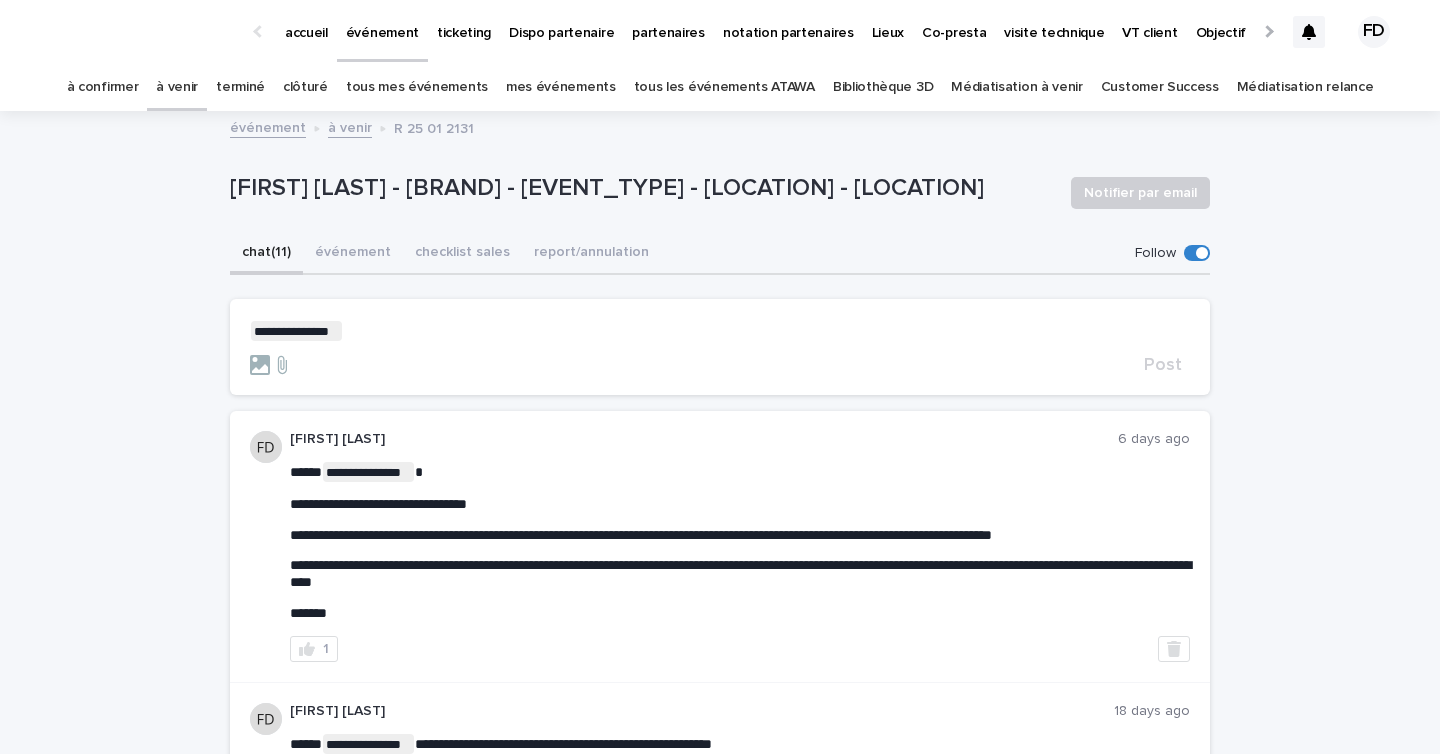 click on "**********" at bounding box center [720, 331] 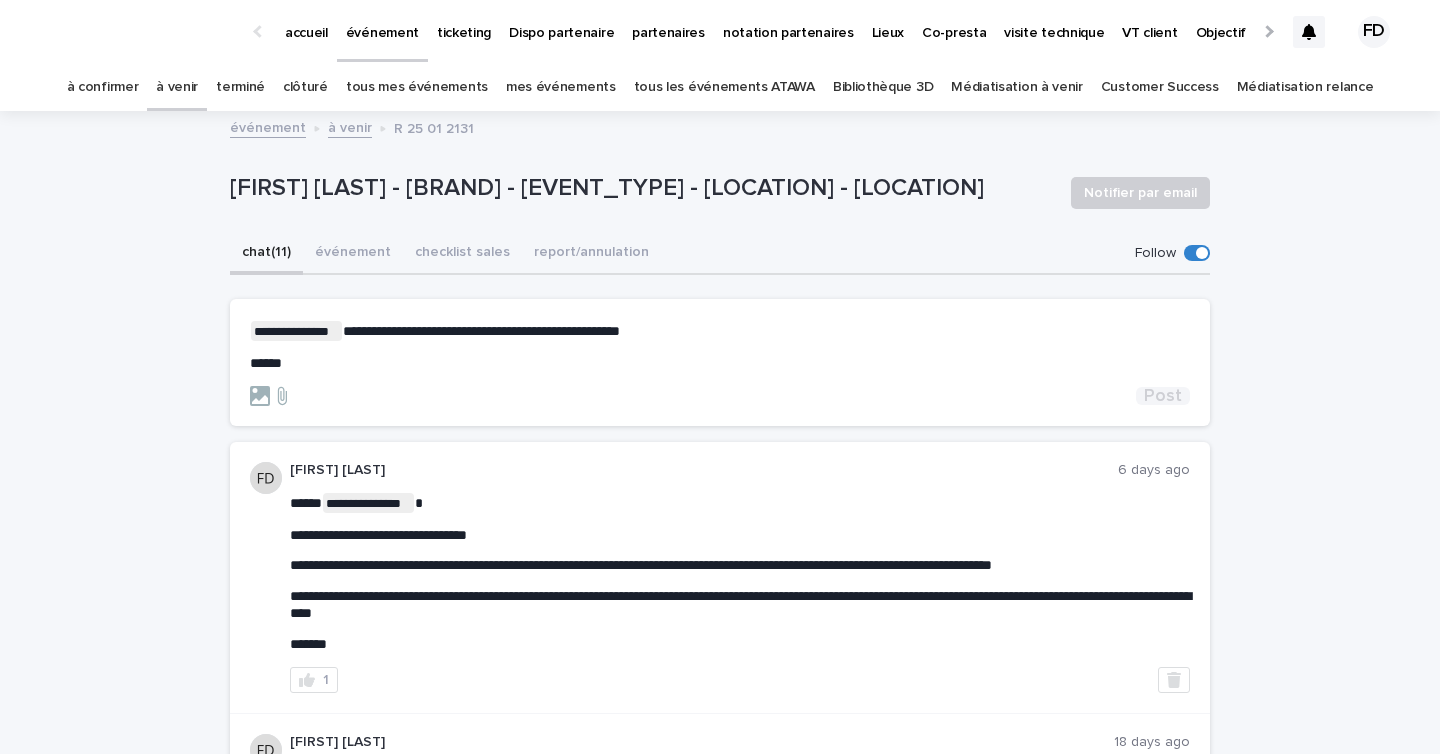 click on "Post" at bounding box center (1163, 396) 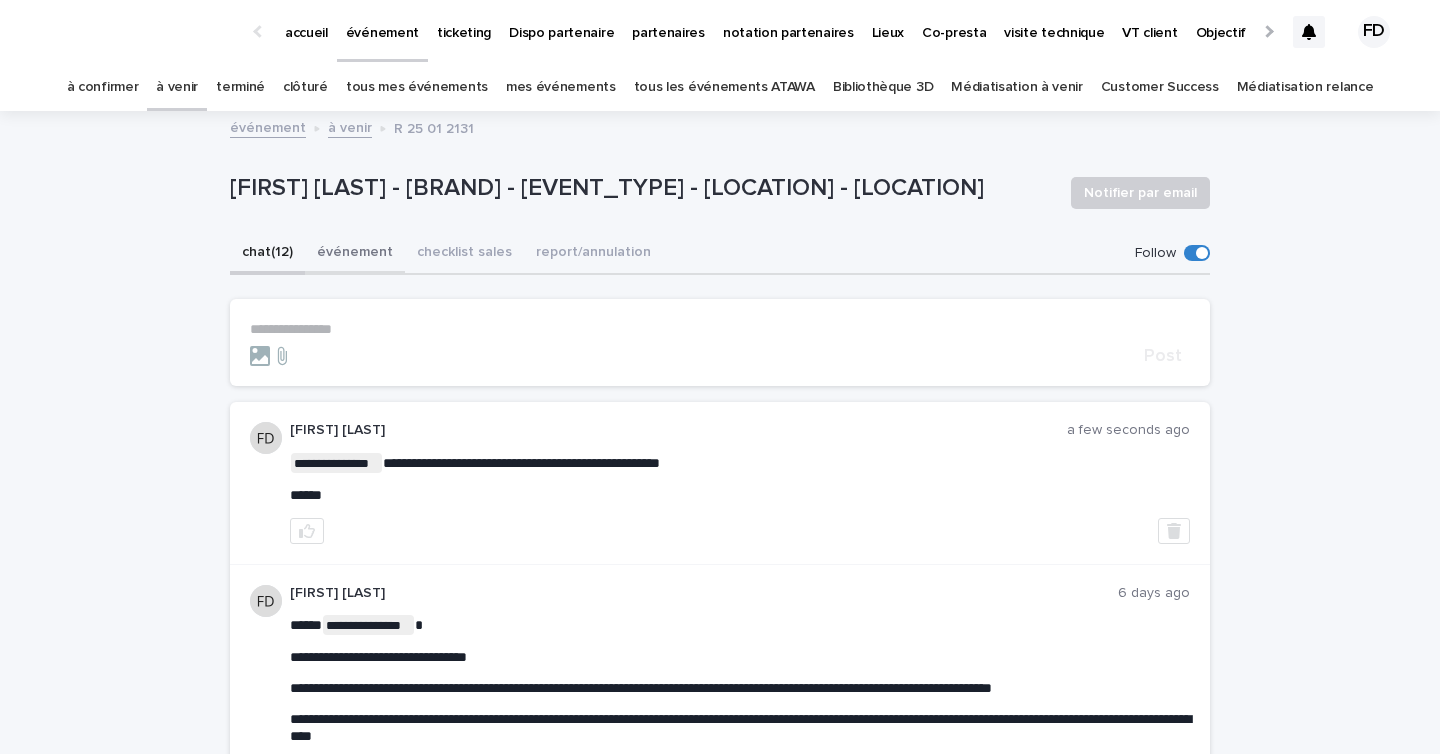click on "événement" at bounding box center [355, 254] 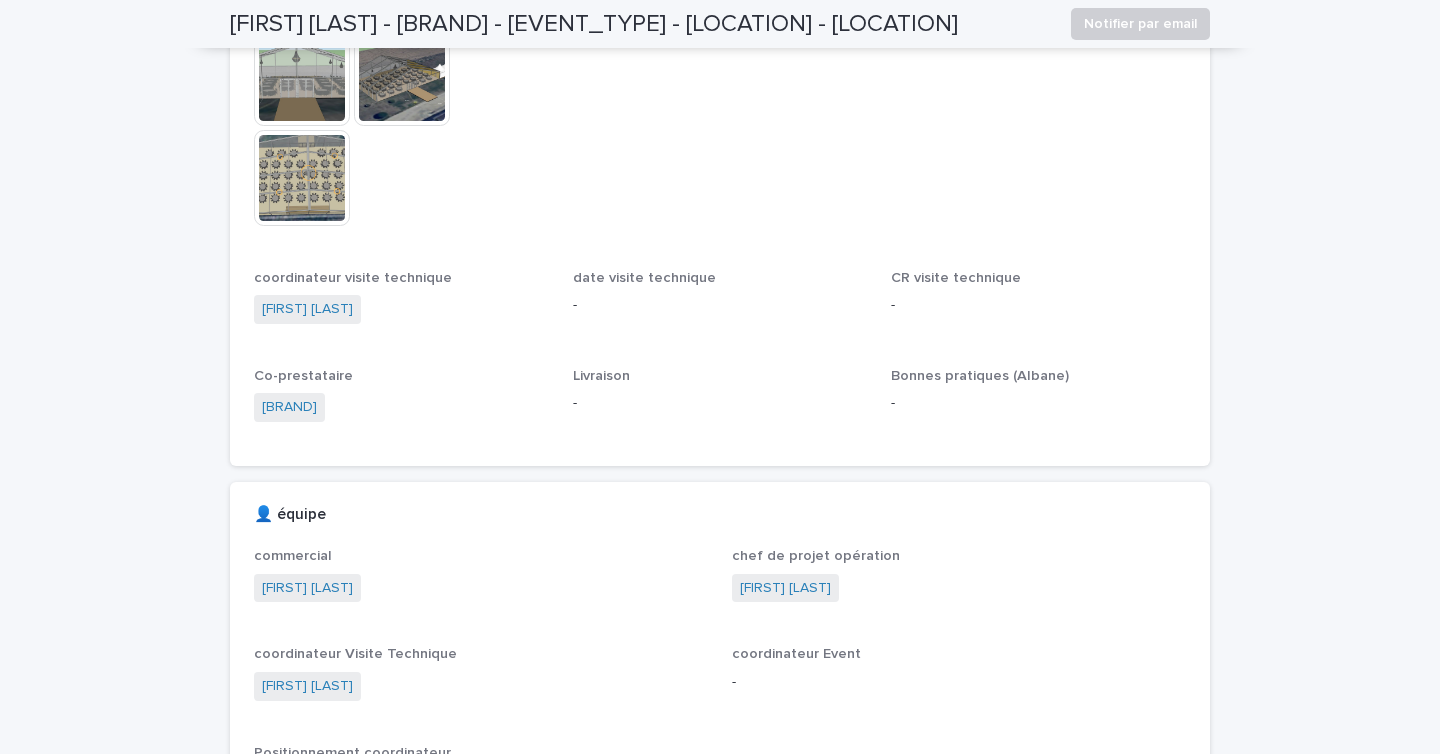 scroll, scrollTop: 745, scrollLeft: 0, axis: vertical 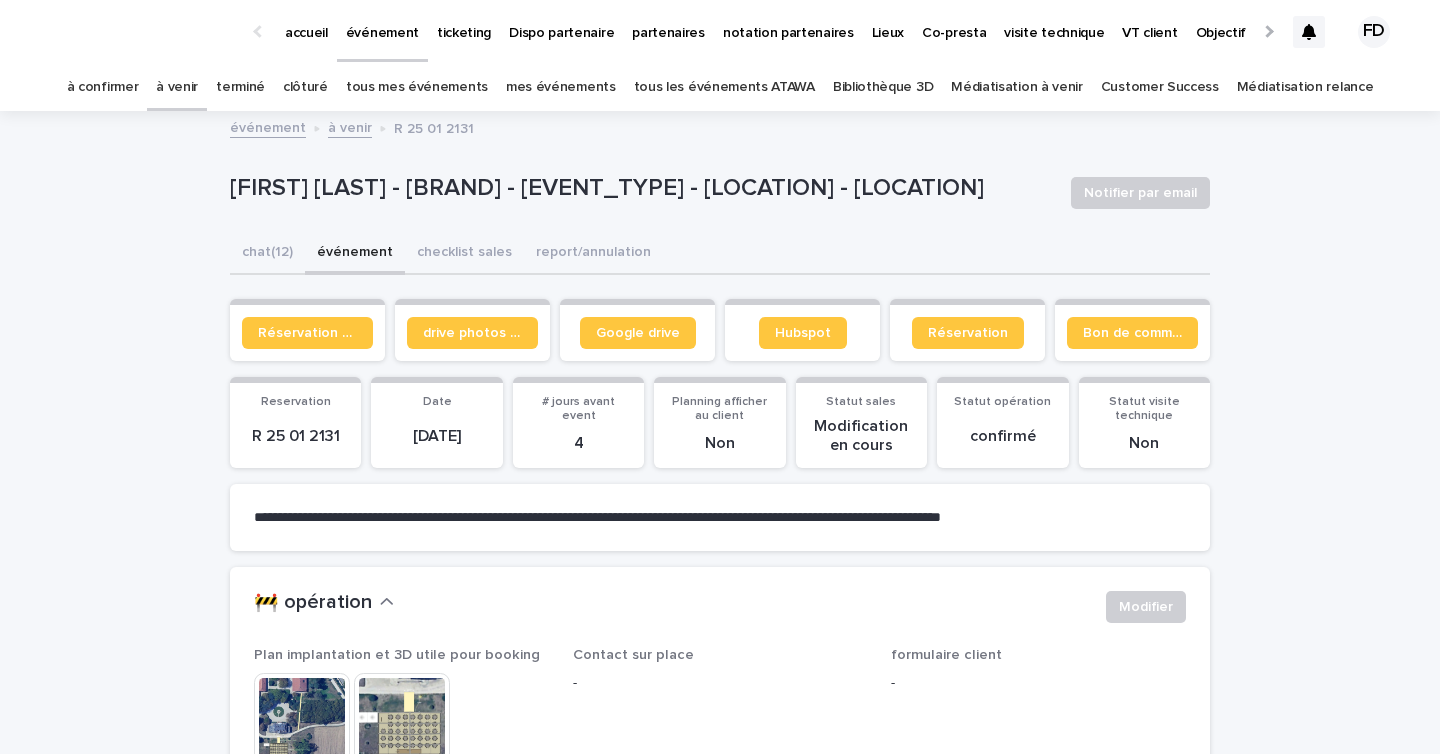 click on "à venir" at bounding box center (177, 87) 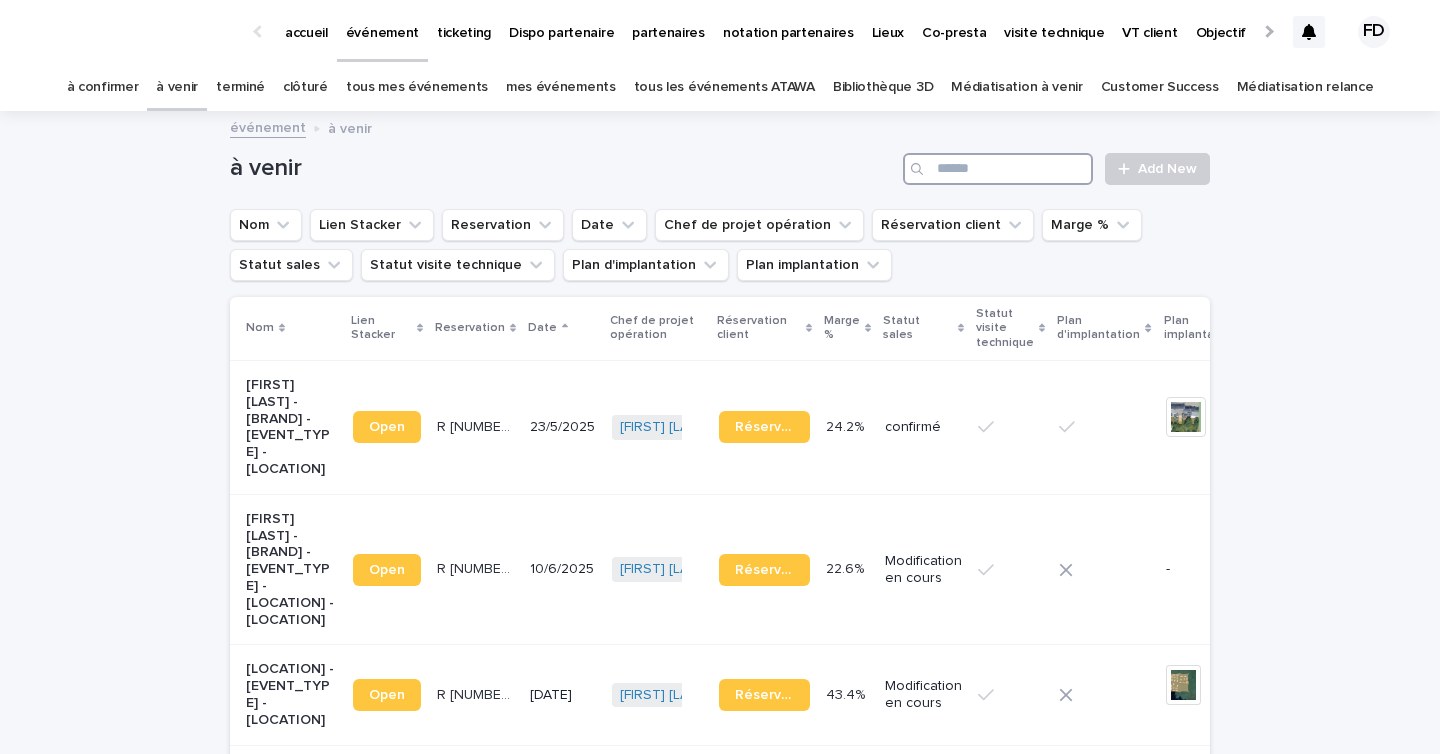 click at bounding box center [998, 169] 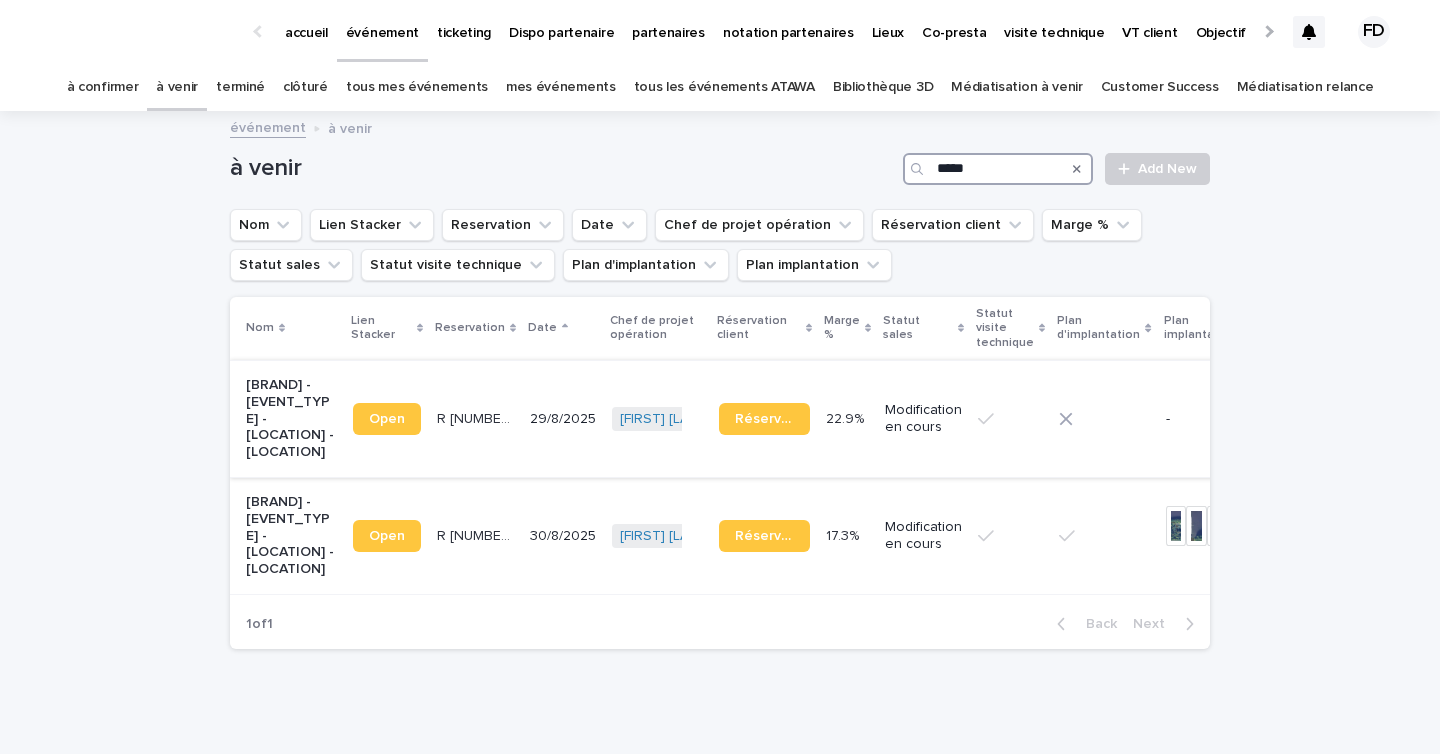 type on "*****" 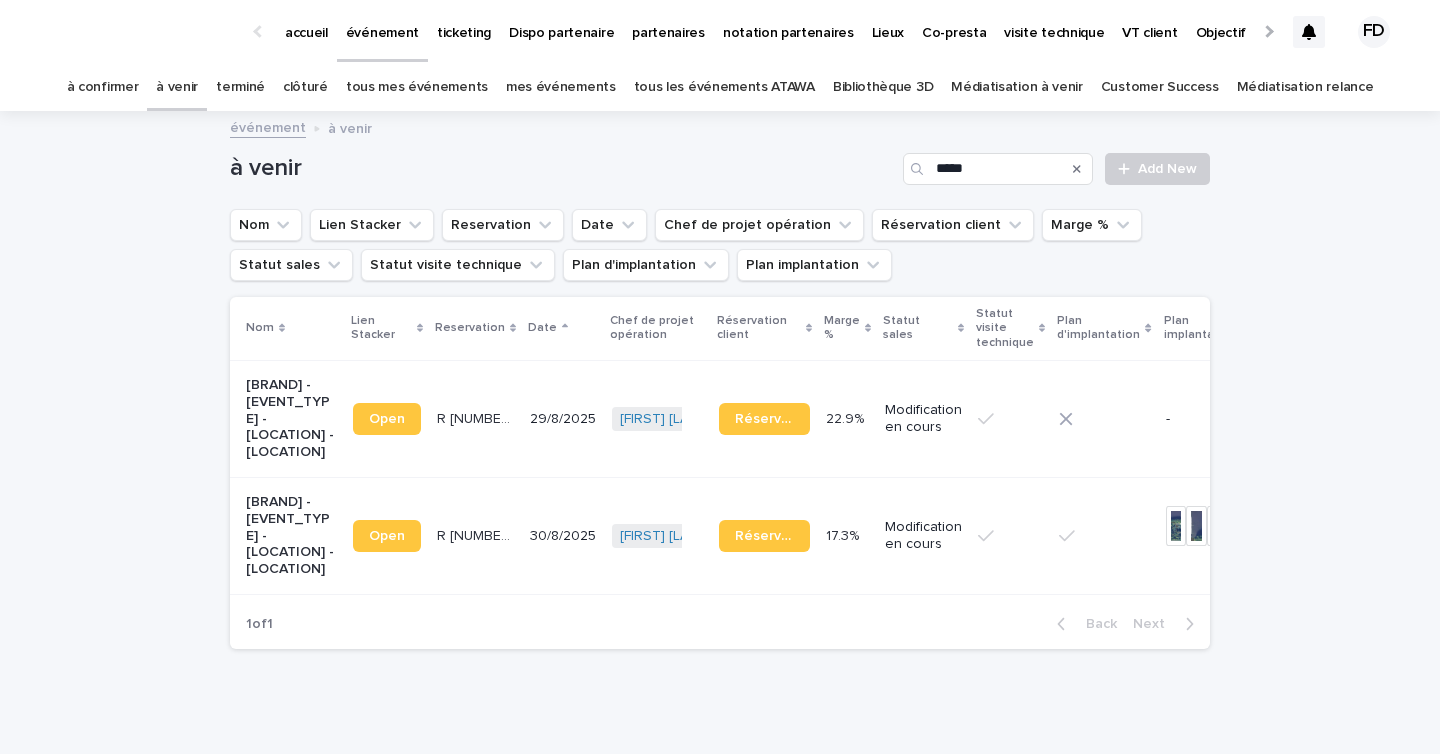 click on "22.9% 22.9%" at bounding box center (847, 419) 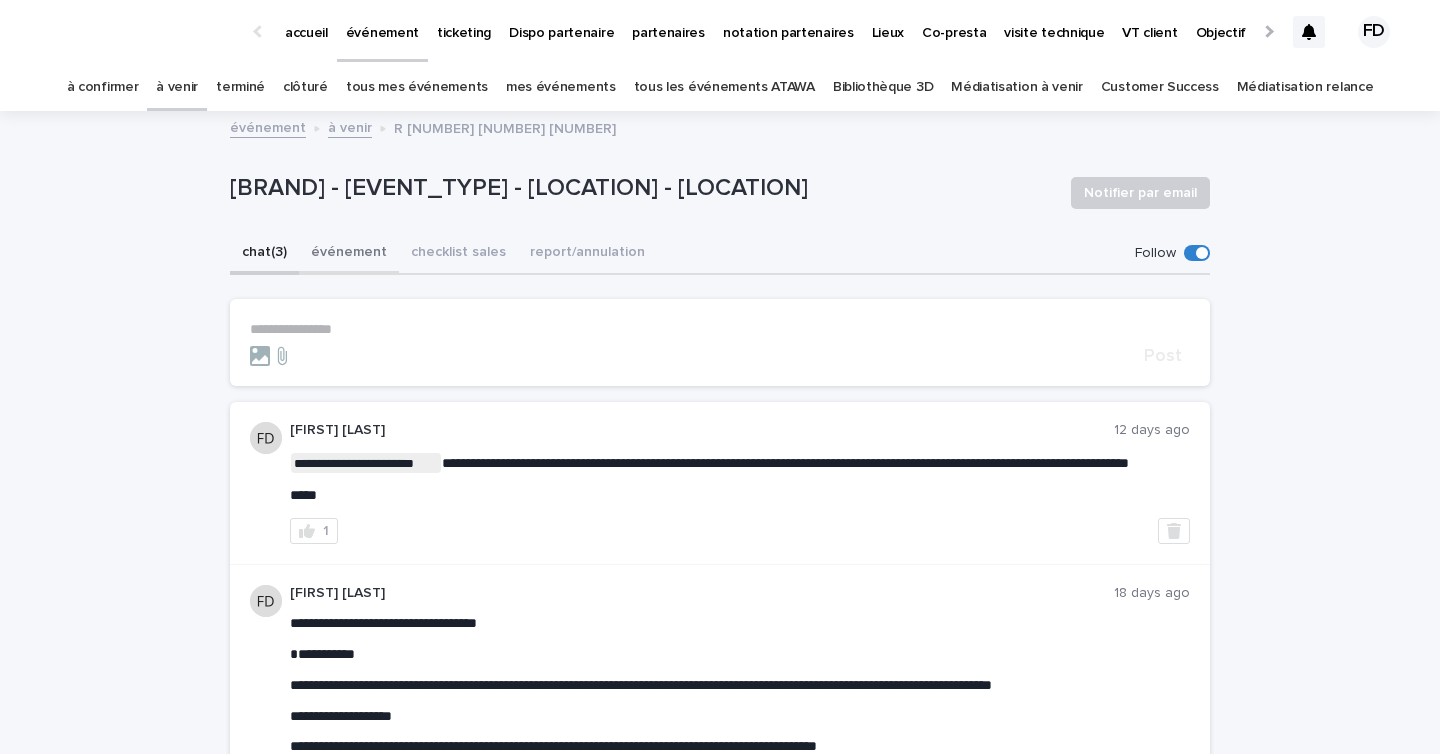 click on "événement" at bounding box center (349, 254) 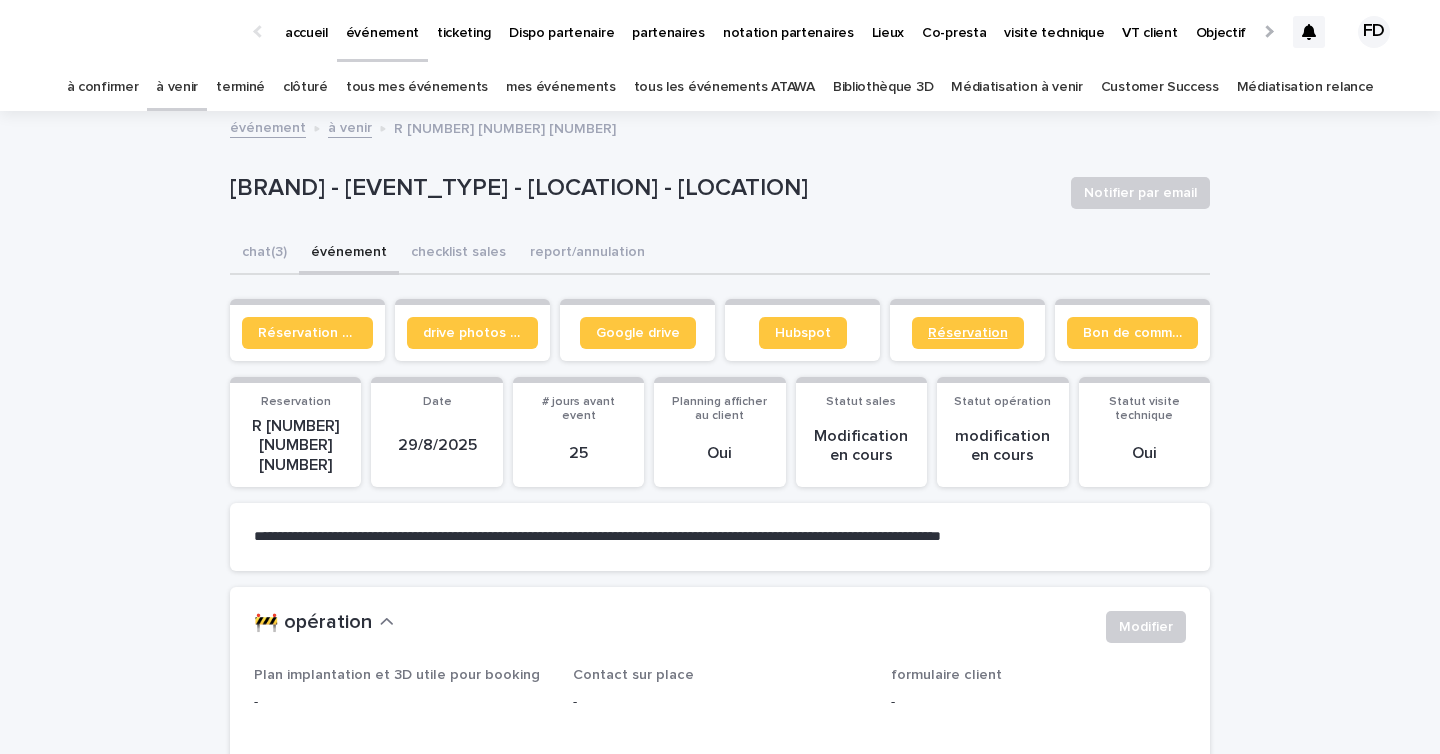 click on "Réservation" at bounding box center (968, 333) 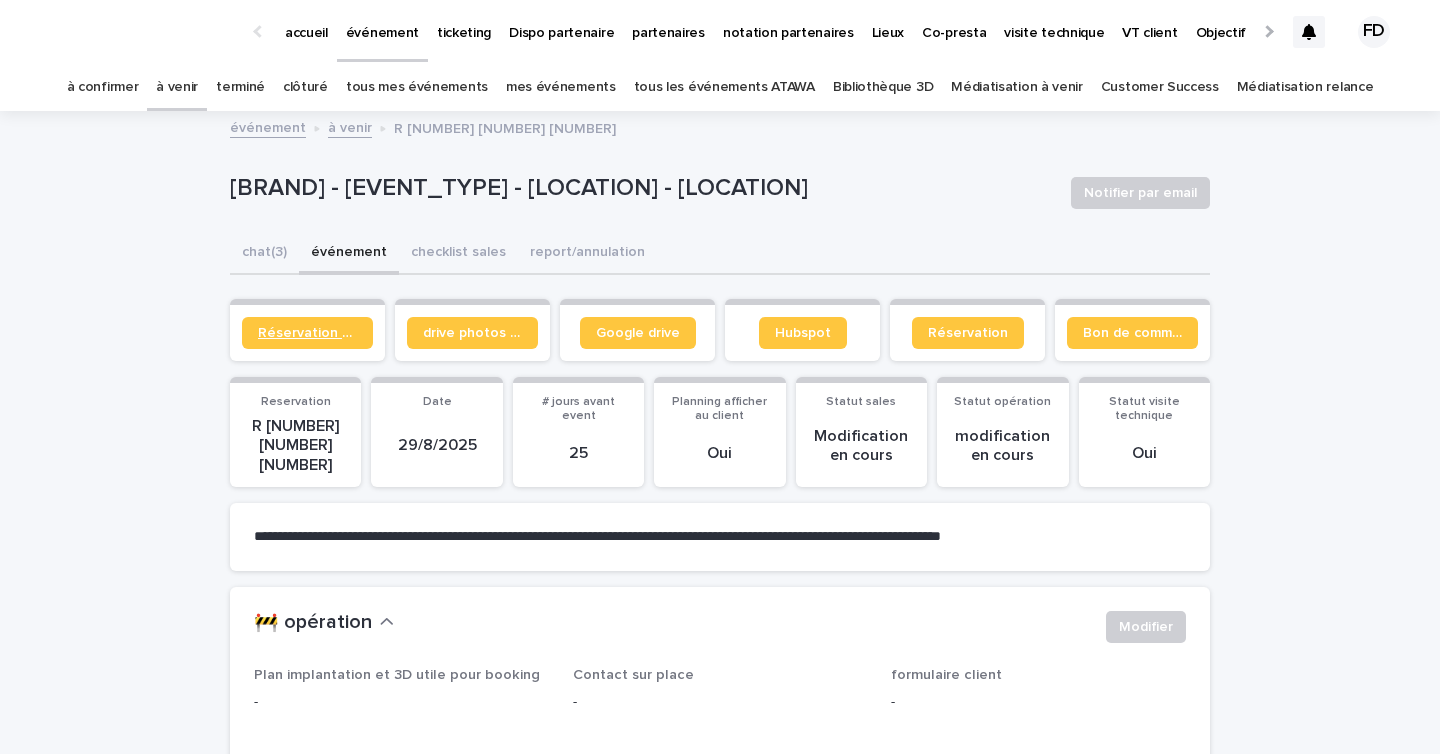 click on "Réservation client" at bounding box center (307, 333) 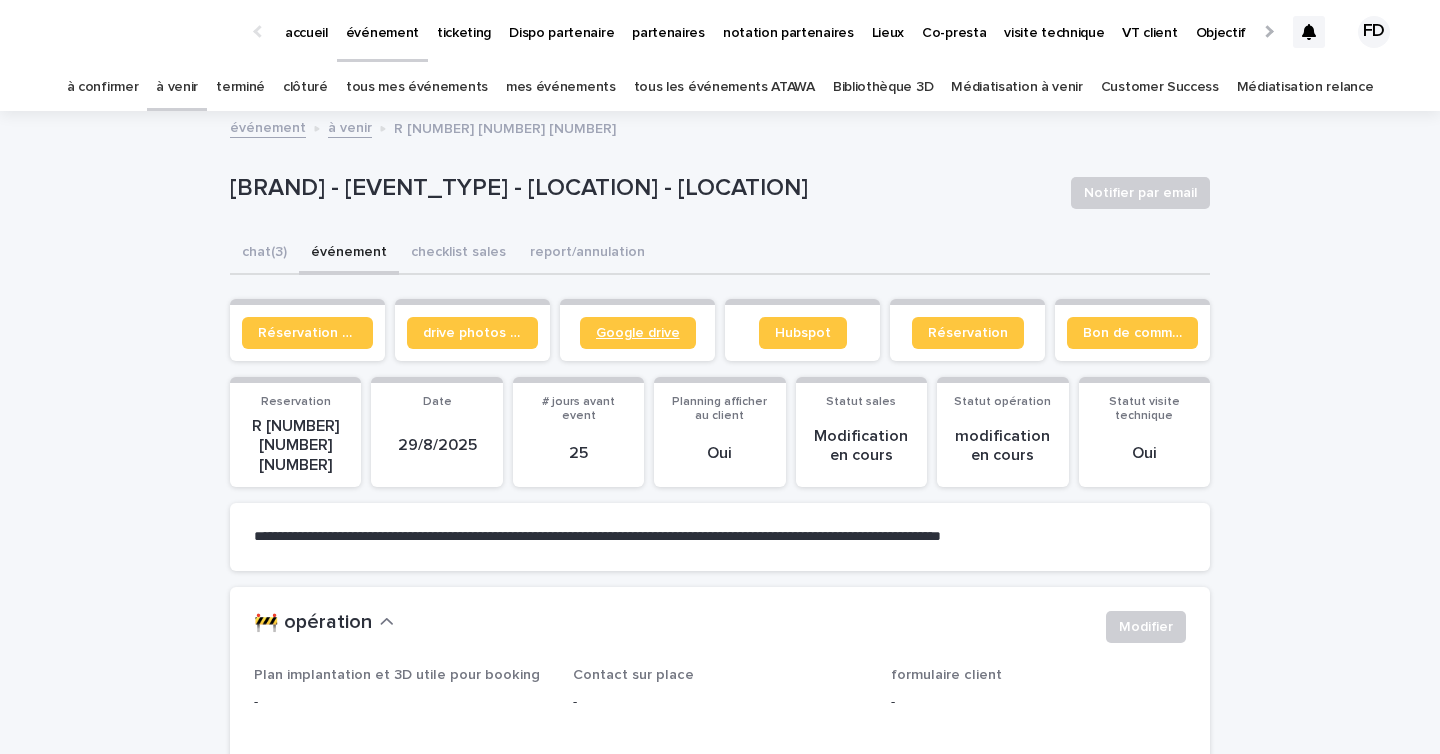 click on "Google drive" at bounding box center [638, 333] 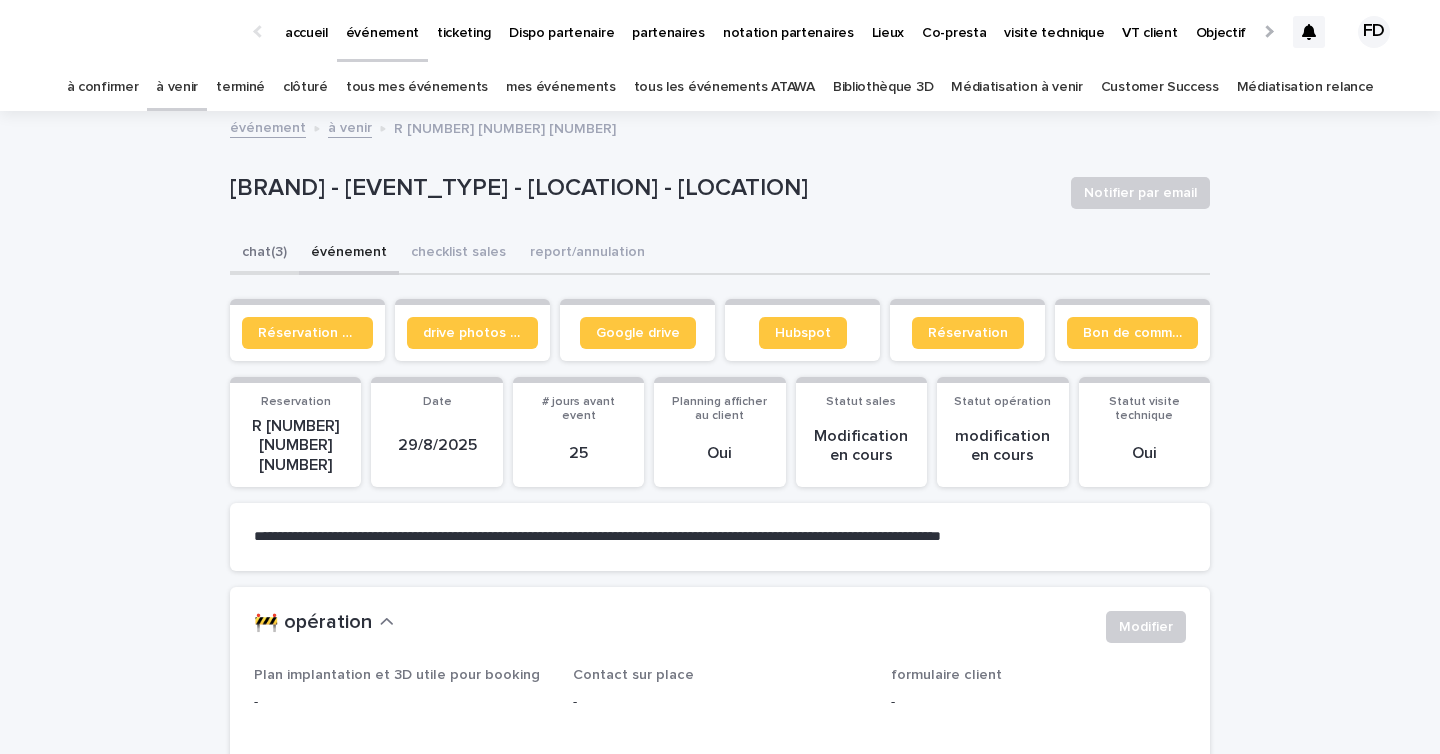 click on "chat  (3)" at bounding box center [264, 254] 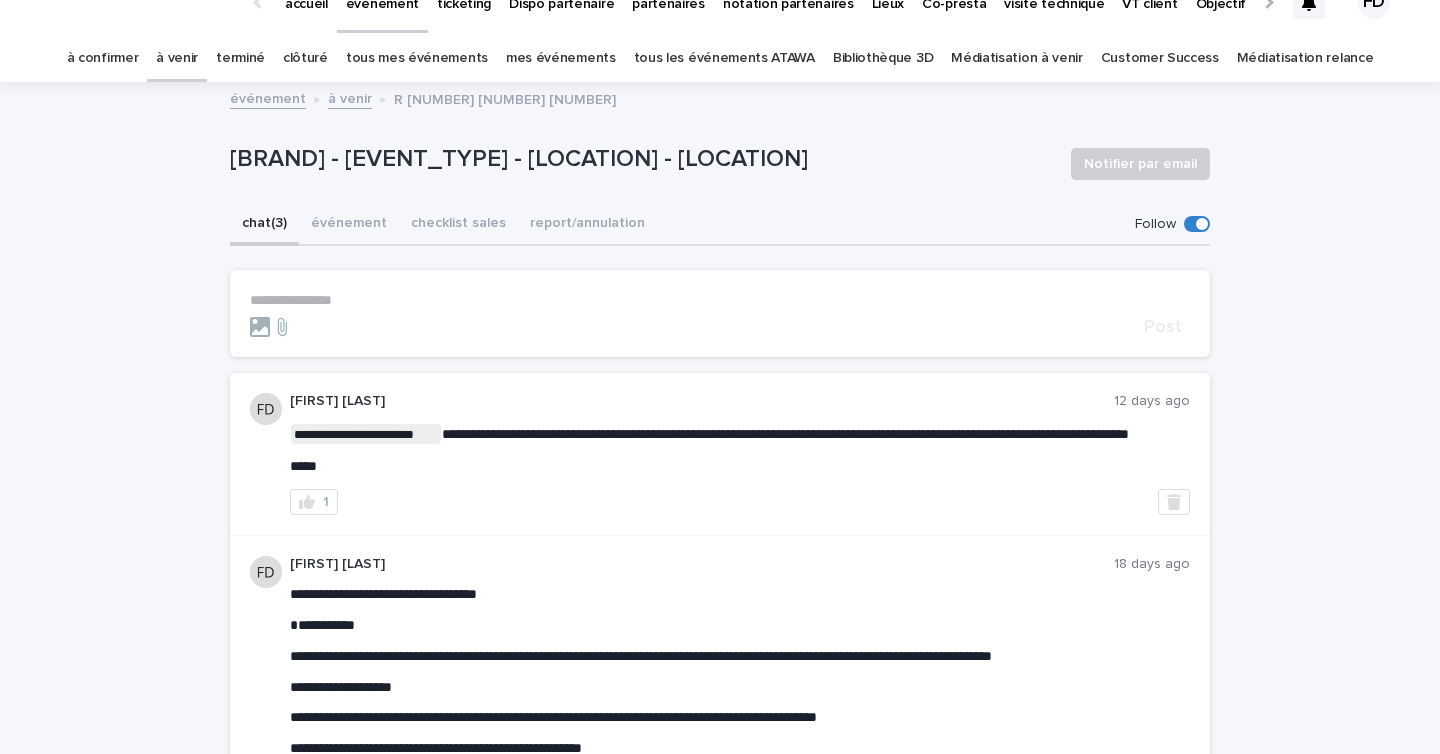 scroll, scrollTop: 38, scrollLeft: 0, axis: vertical 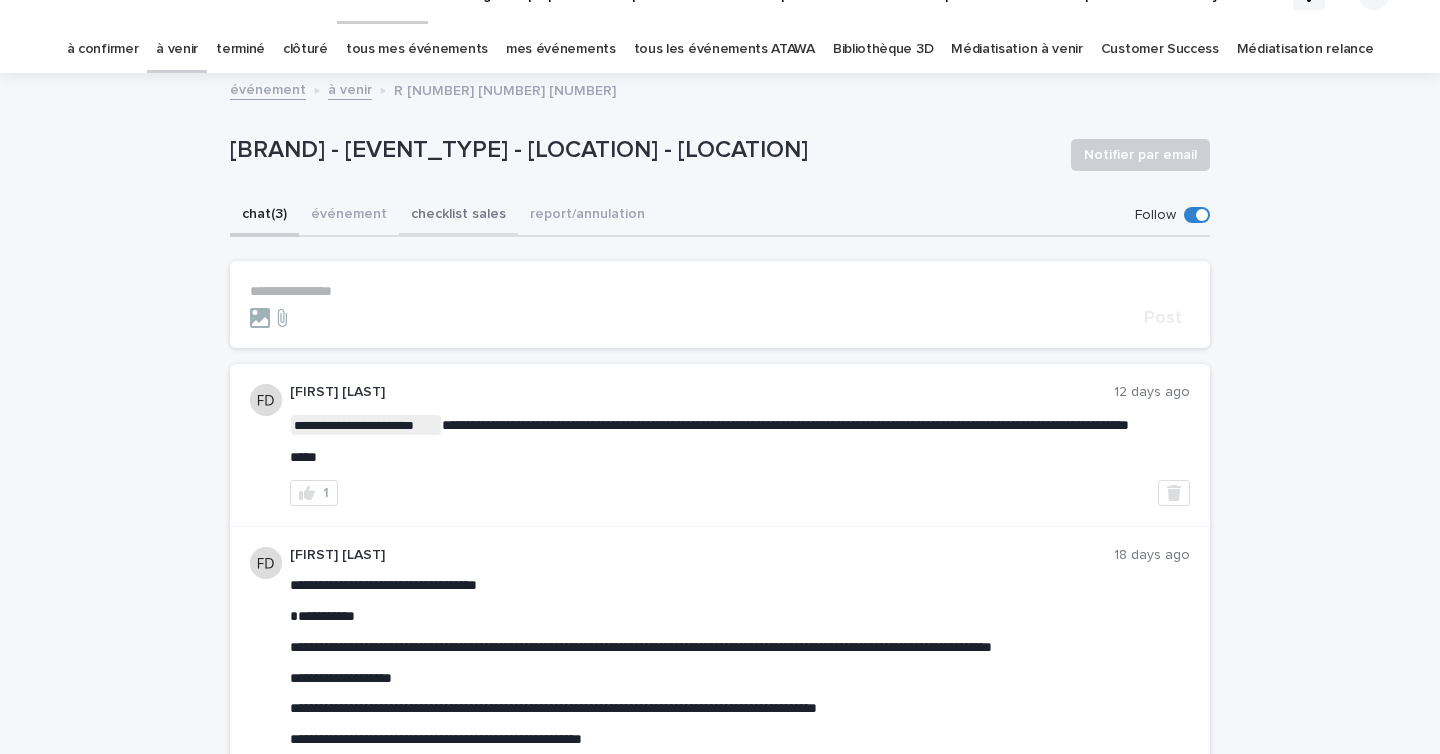 click on "événement" at bounding box center [349, 216] 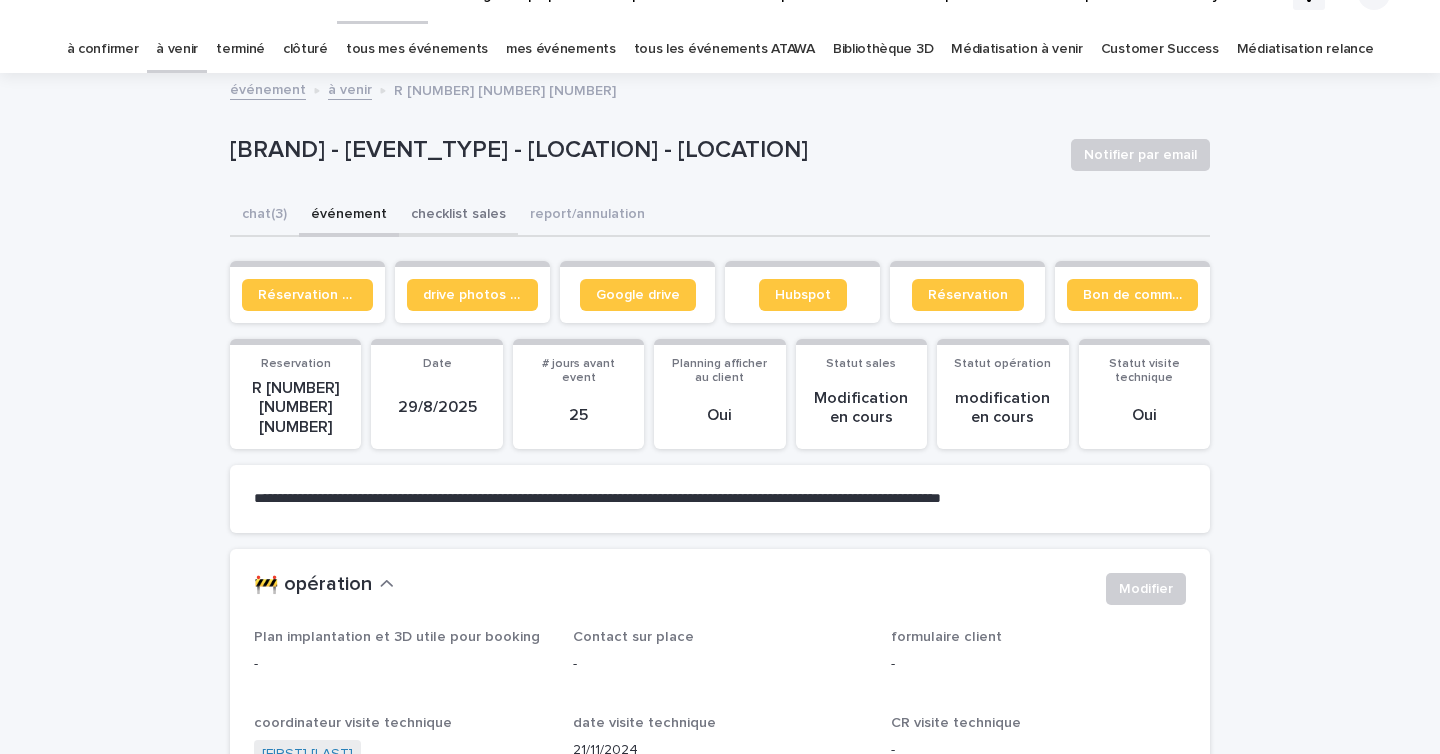 click on "checklist sales" at bounding box center (458, 216) 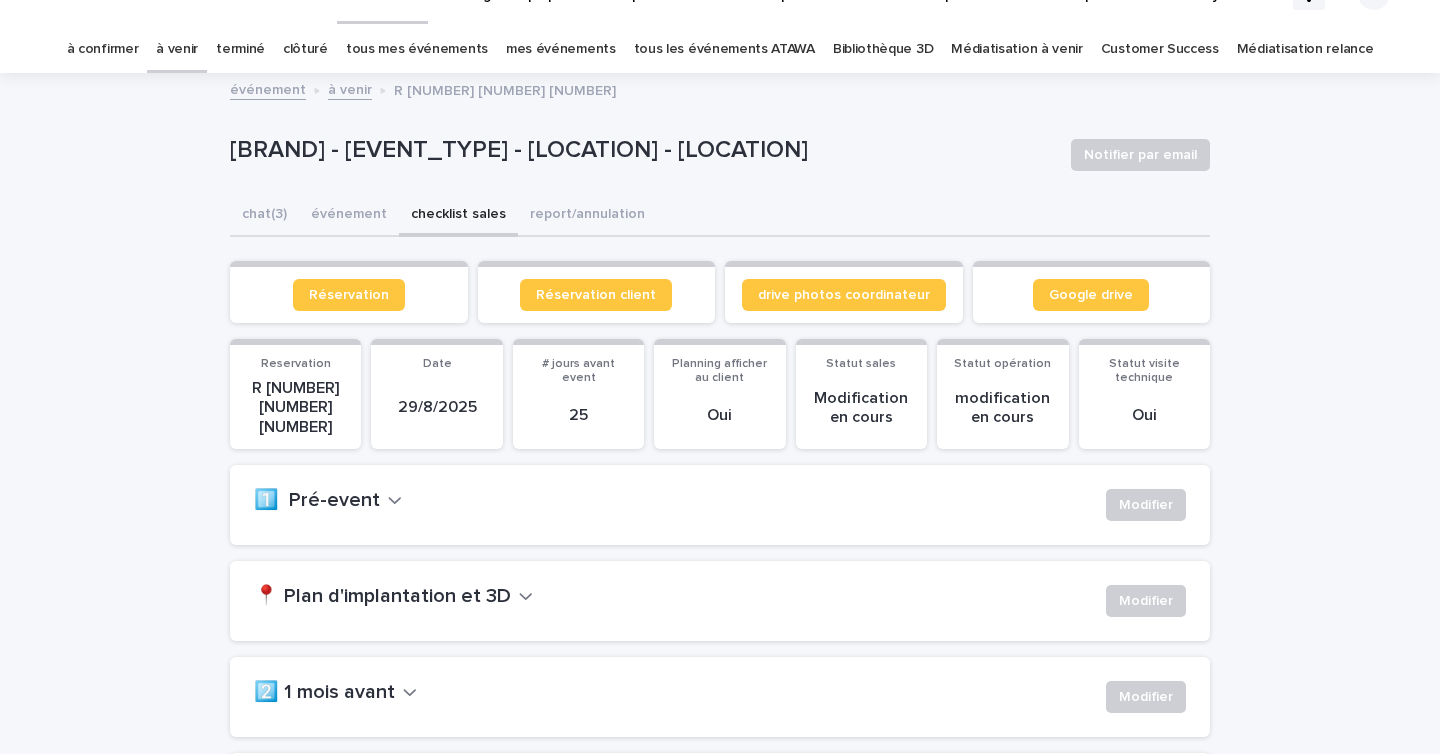 scroll, scrollTop: 397, scrollLeft: 0, axis: vertical 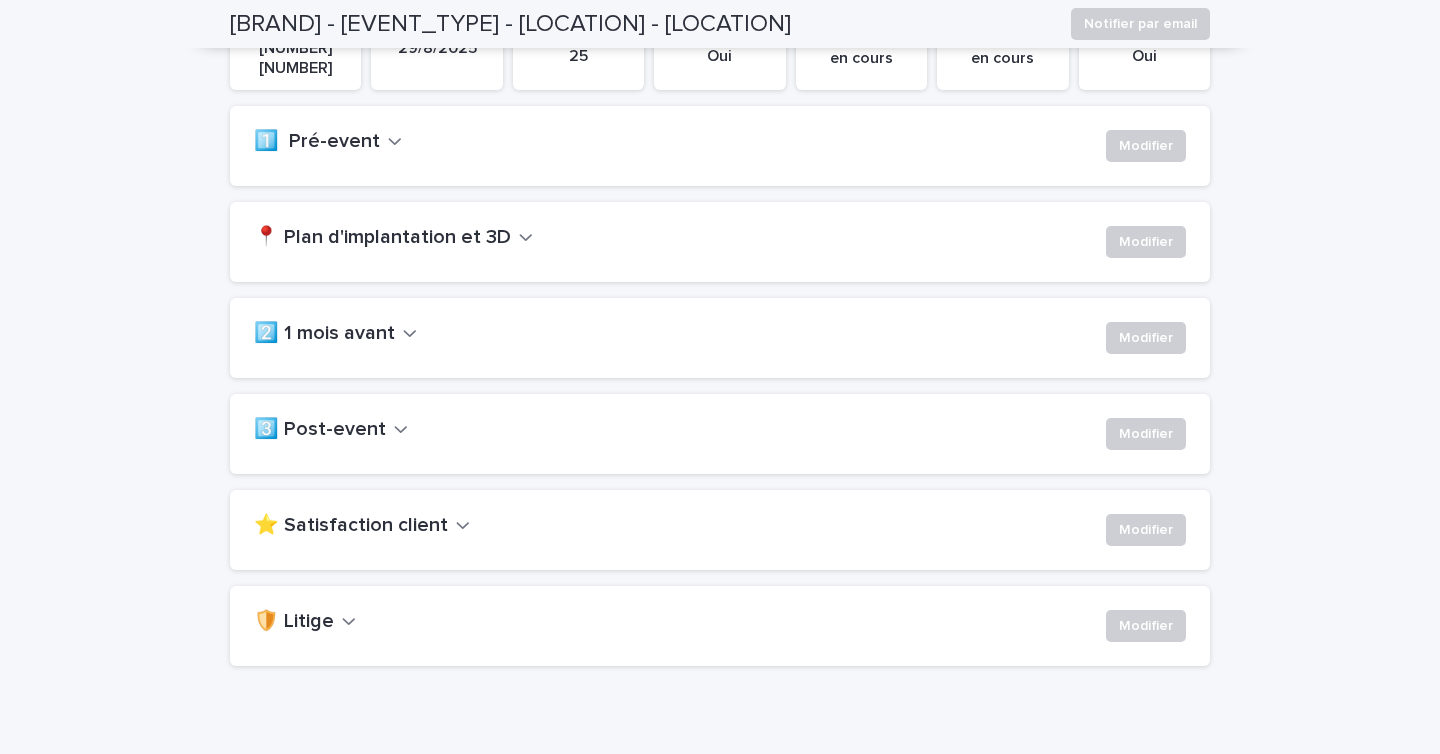 click on "📍 Plan d'implantation et 3D Modifier" at bounding box center (720, 242) 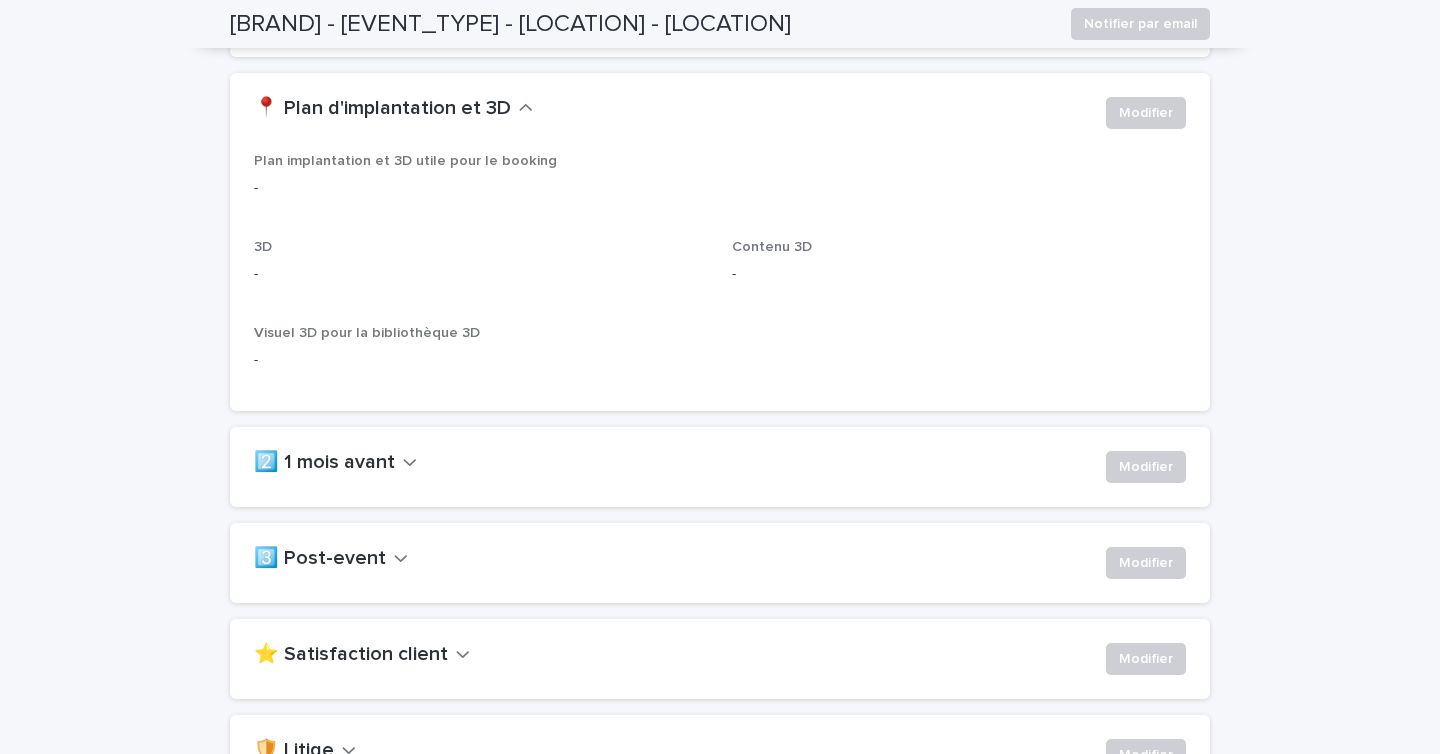 scroll, scrollTop: 526, scrollLeft: 0, axis: vertical 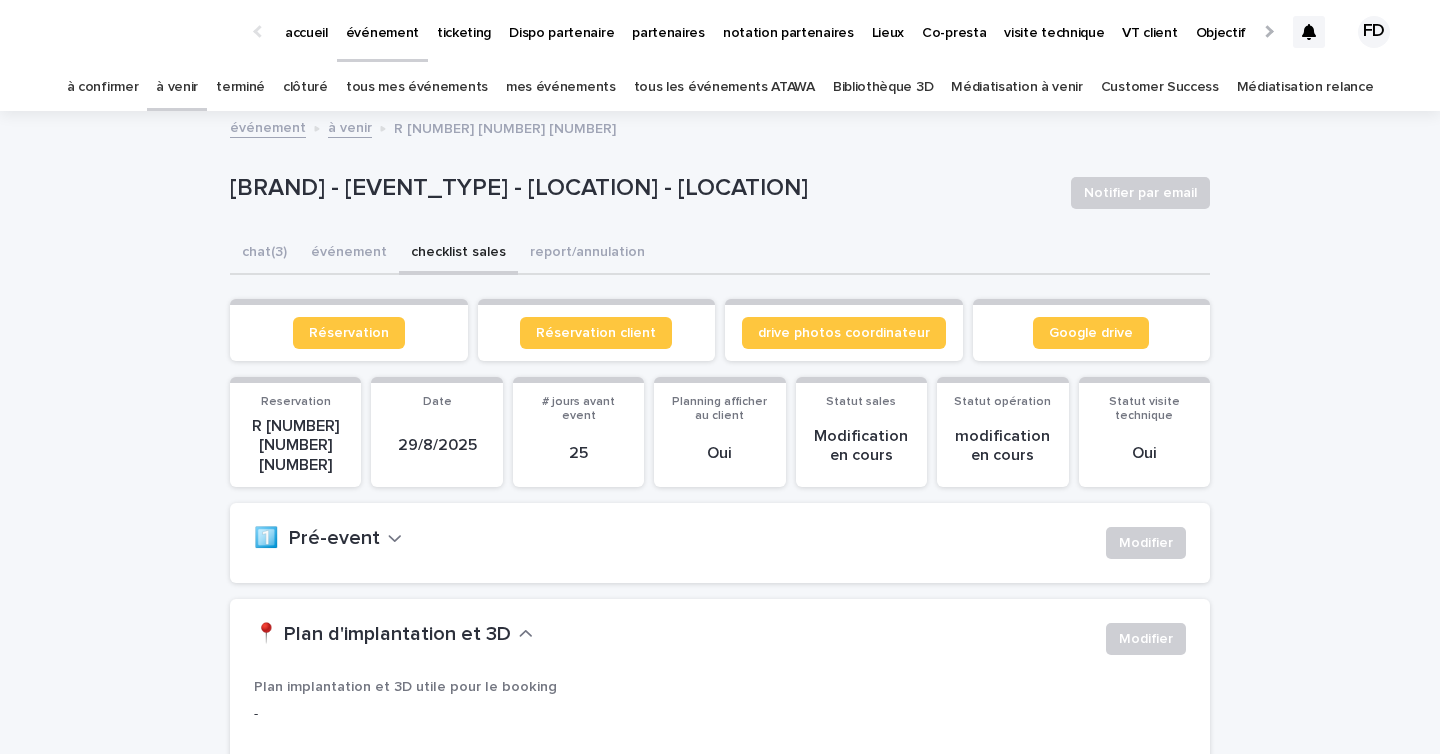 click at bounding box center [1309, 32] 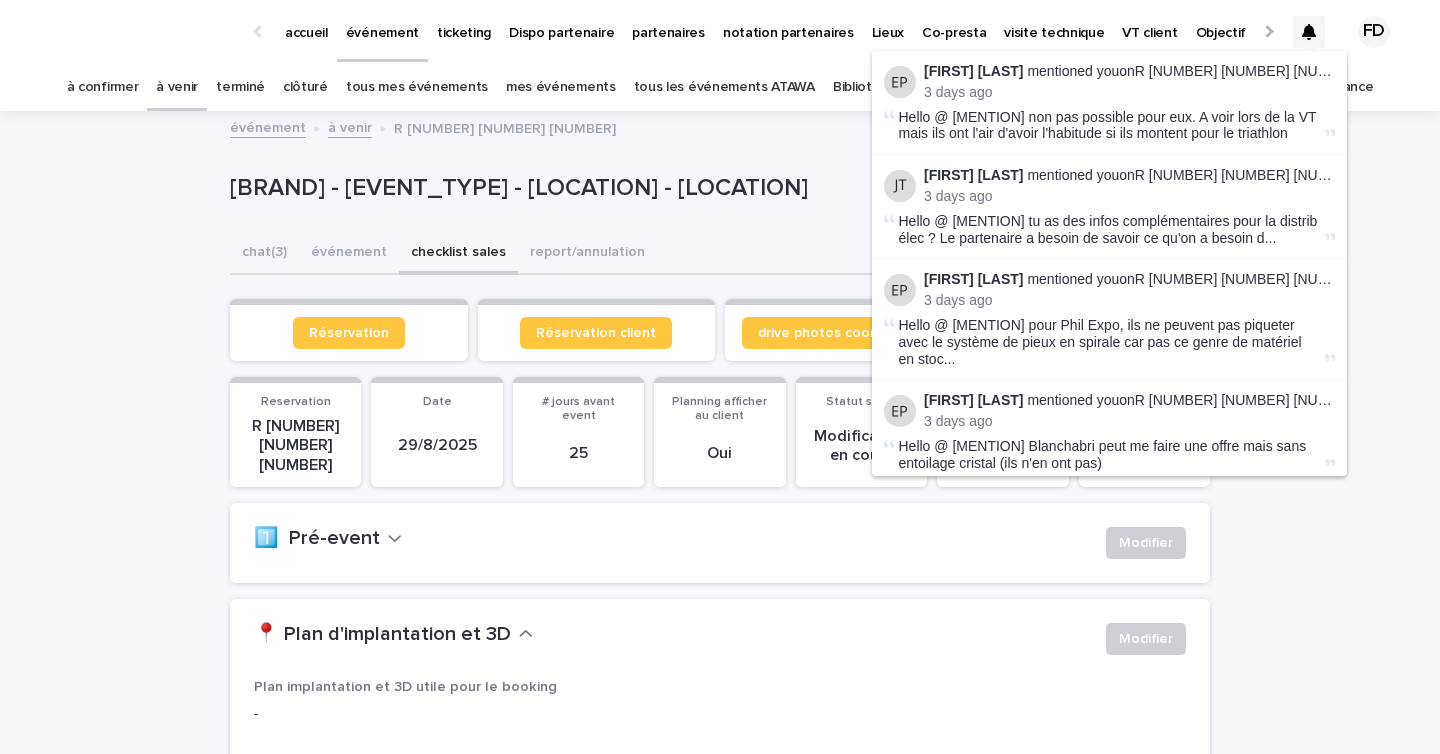 click on "à confirmer" at bounding box center [103, 87] 